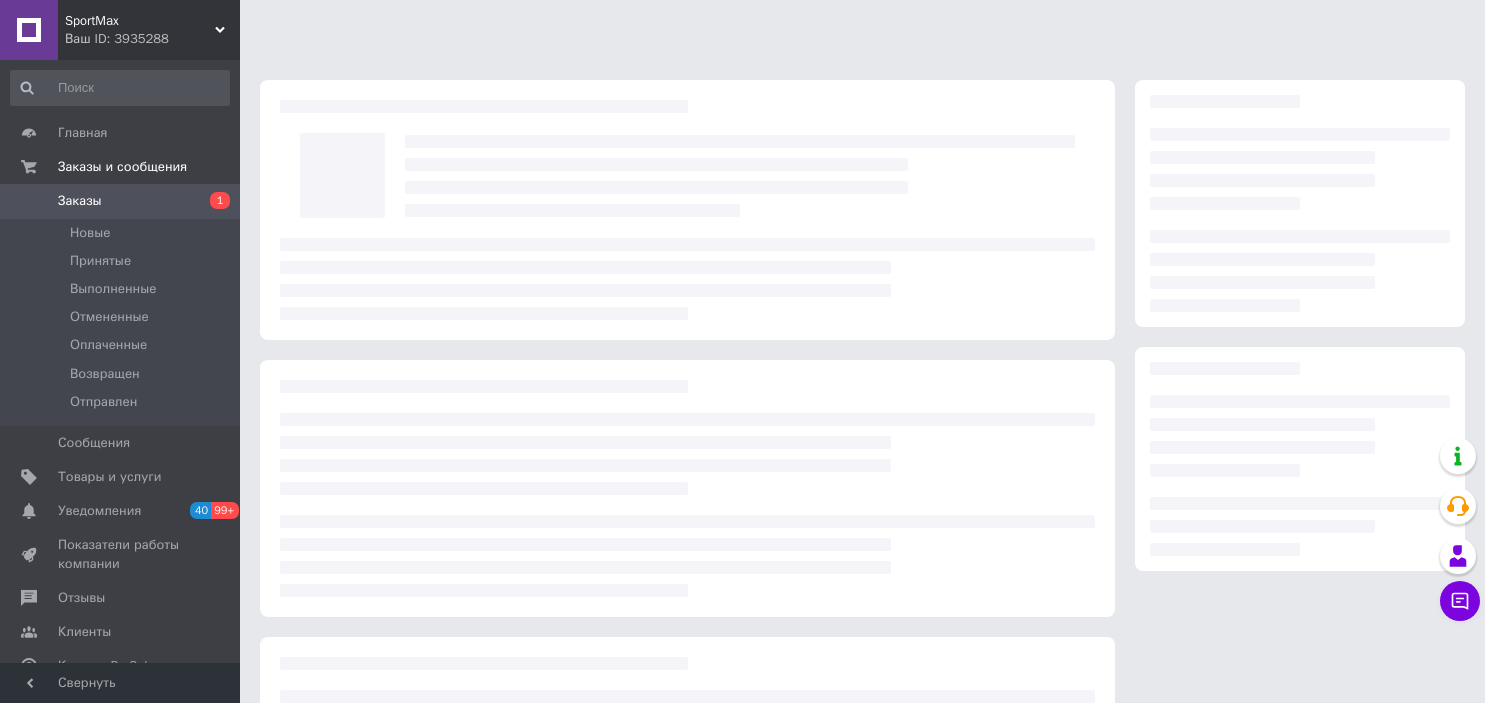 scroll, scrollTop: 0, scrollLeft: 0, axis: both 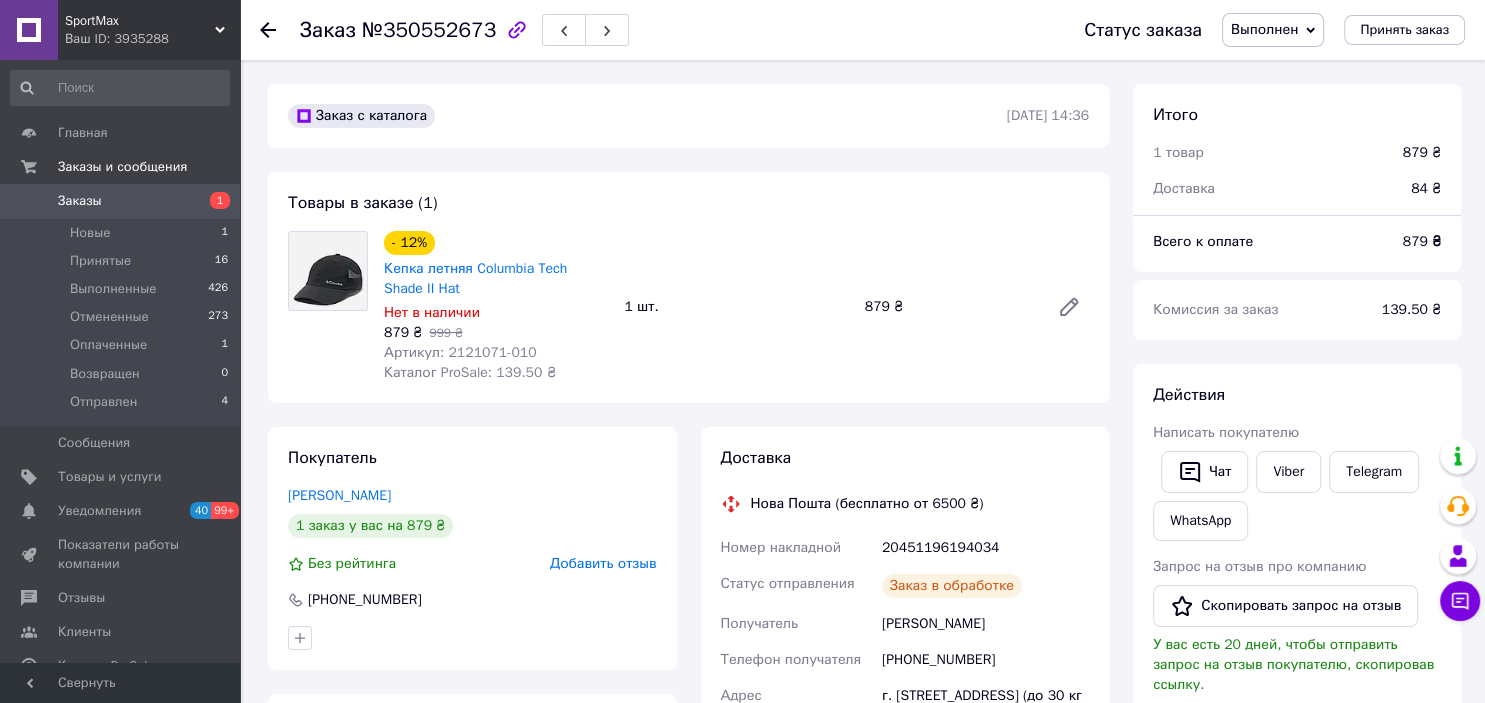 click on "Заказы" at bounding box center [121, 201] 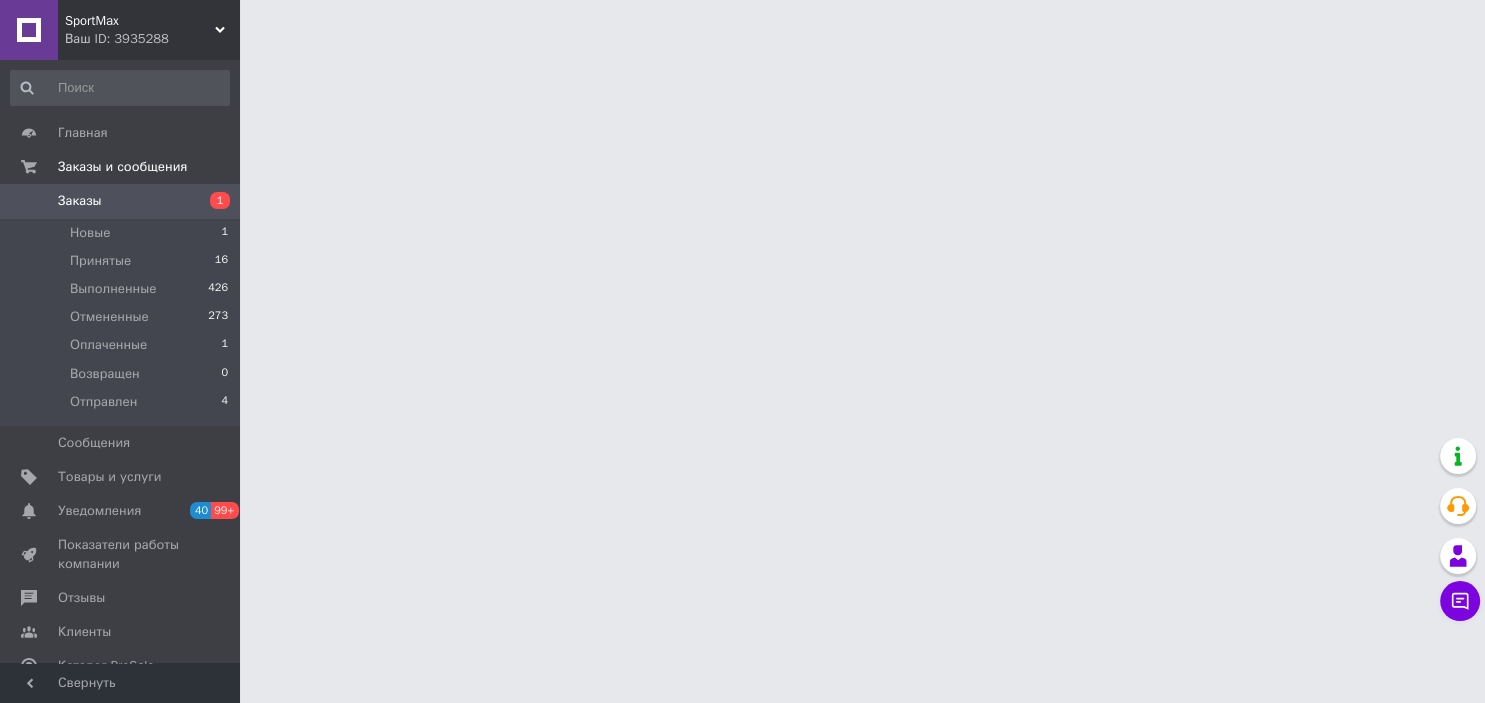 click on "Заказы" at bounding box center [121, 201] 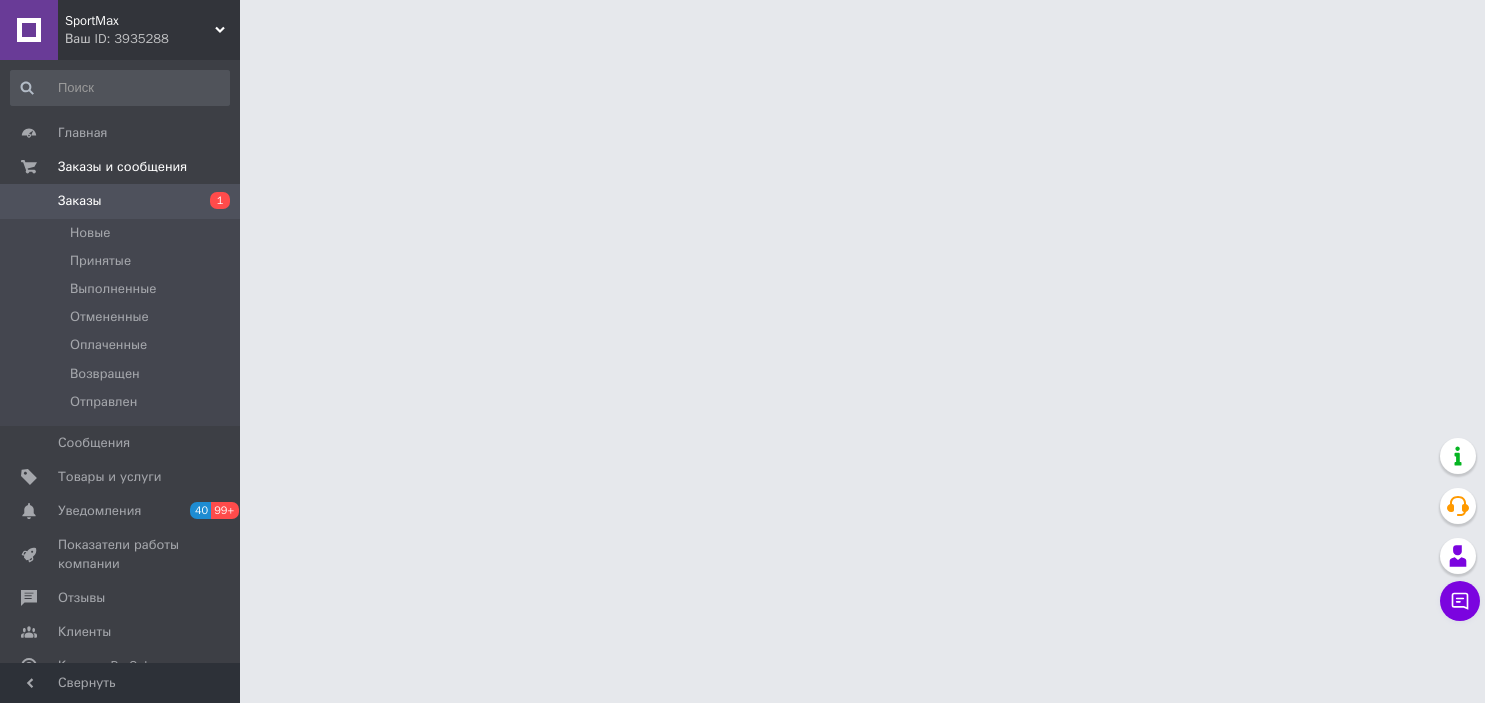 scroll, scrollTop: 0, scrollLeft: 0, axis: both 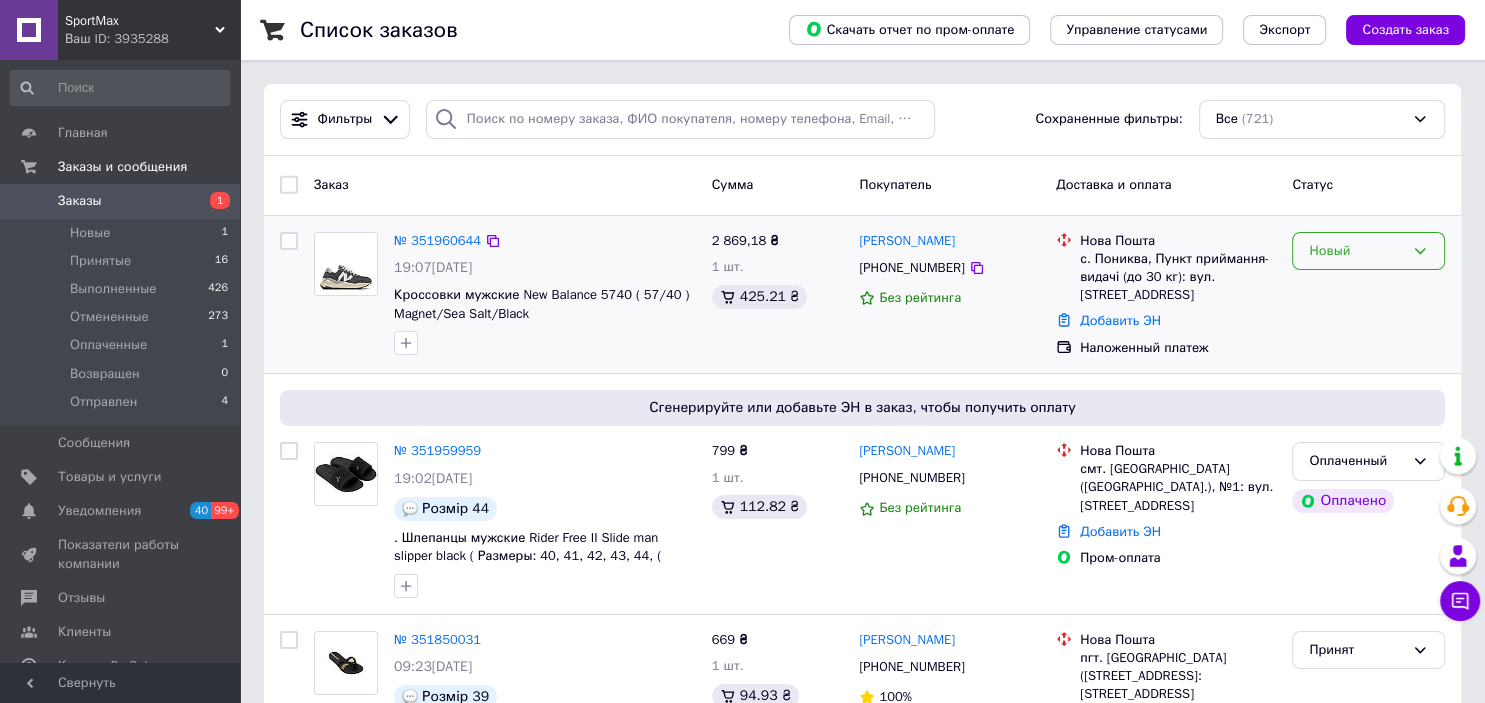 click on "Новый" at bounding box center (1356, 251) 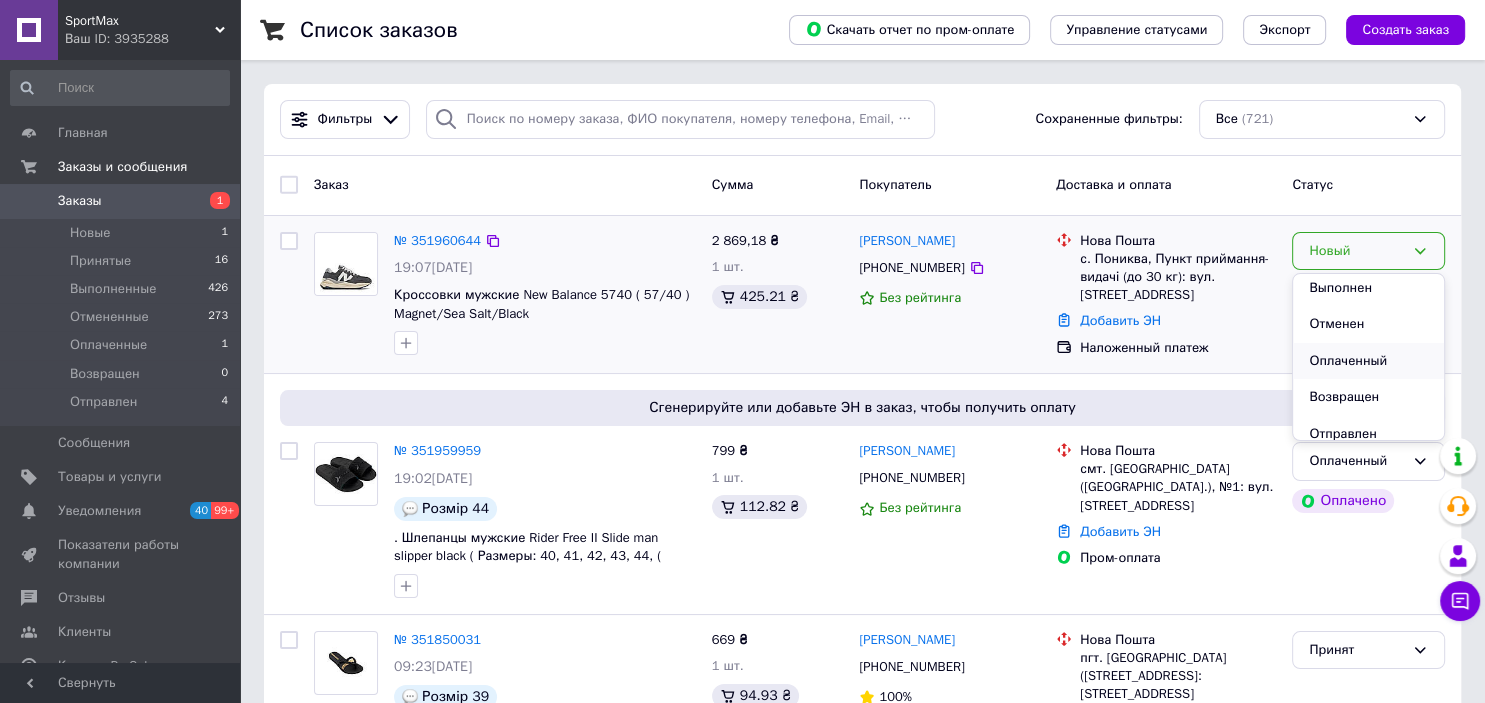 scroll, scrollTop: 54, scrollLeft: 0, axis: vertical 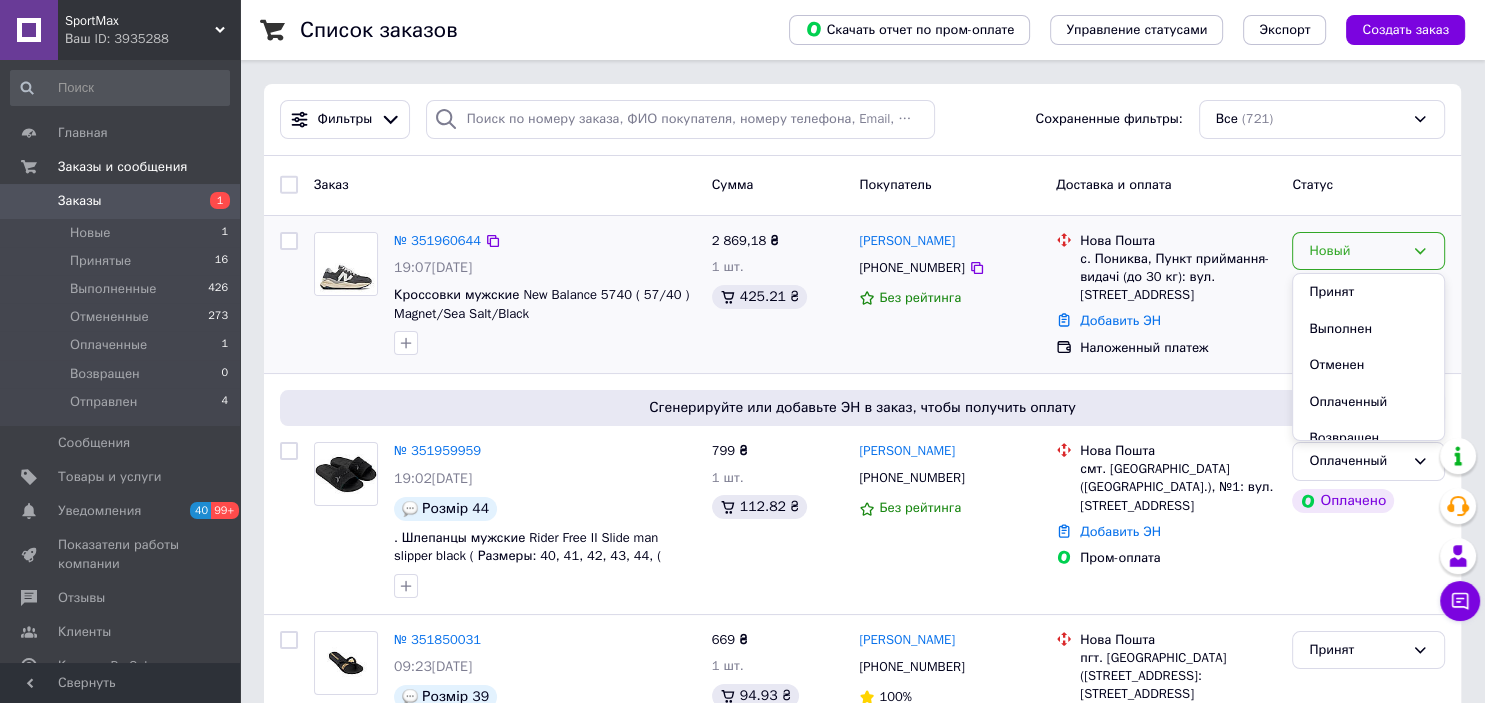 click on "Дмитрій Попович +380637808683 Без рейтинга" at bounding box center [949, 295] 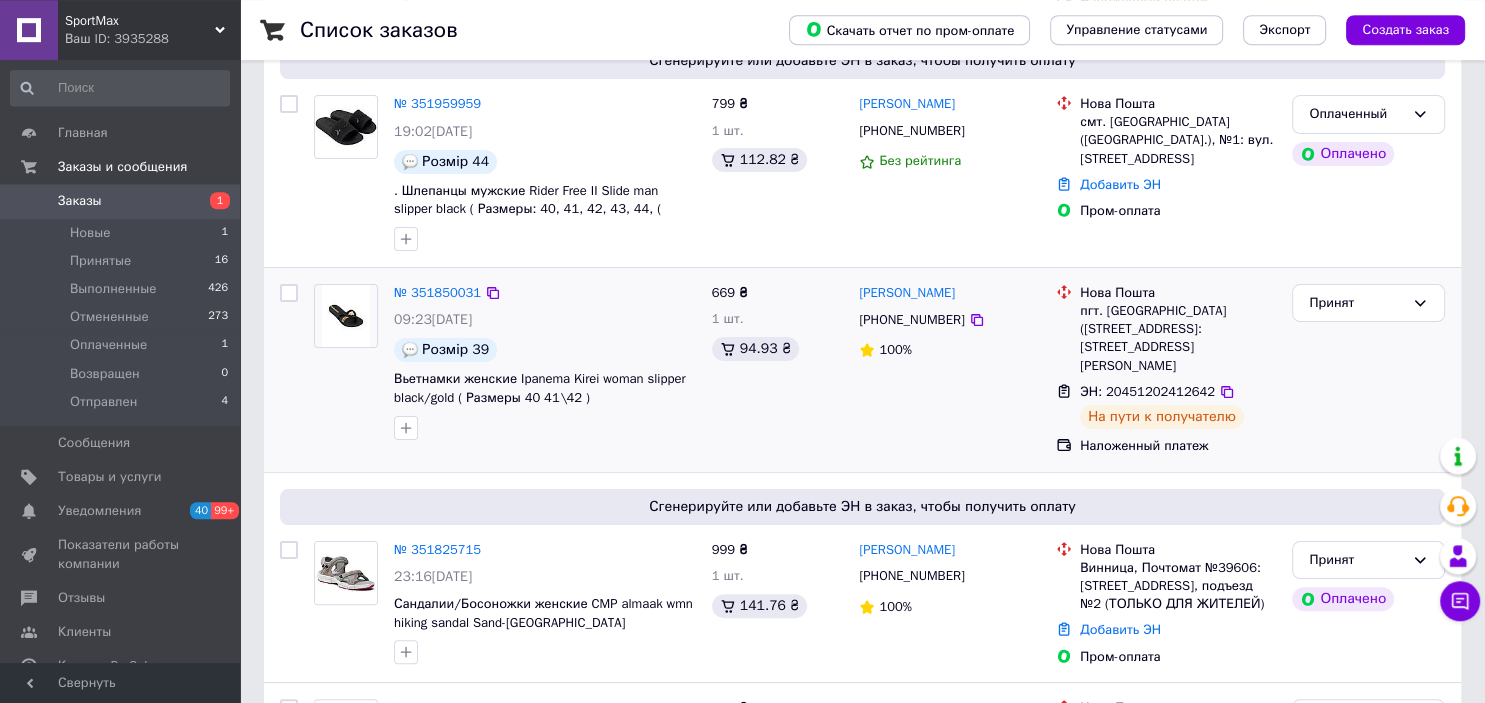 scroll, scrollTop: 422, scrollLeft: 0, axis: vertical 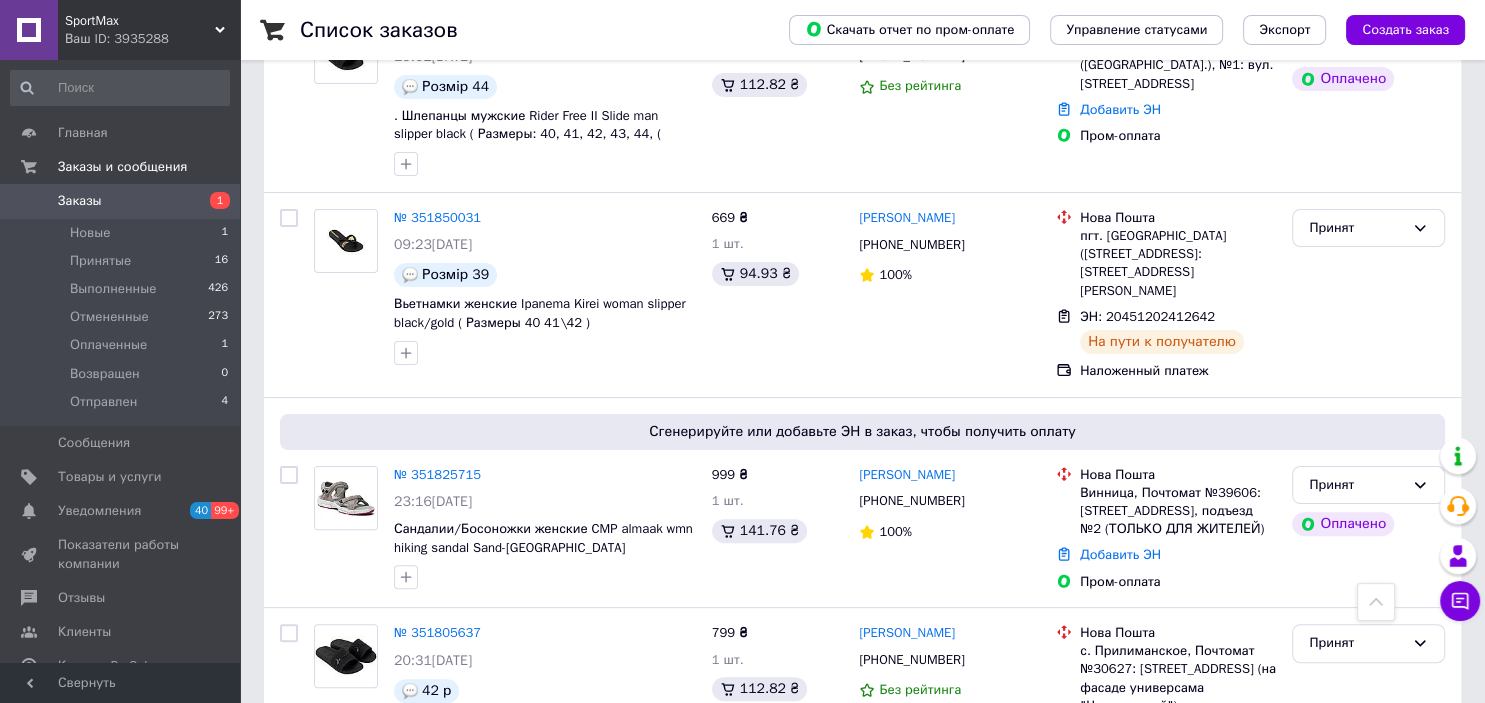 click on "№ 351850031" at bounding box center [437, 217] 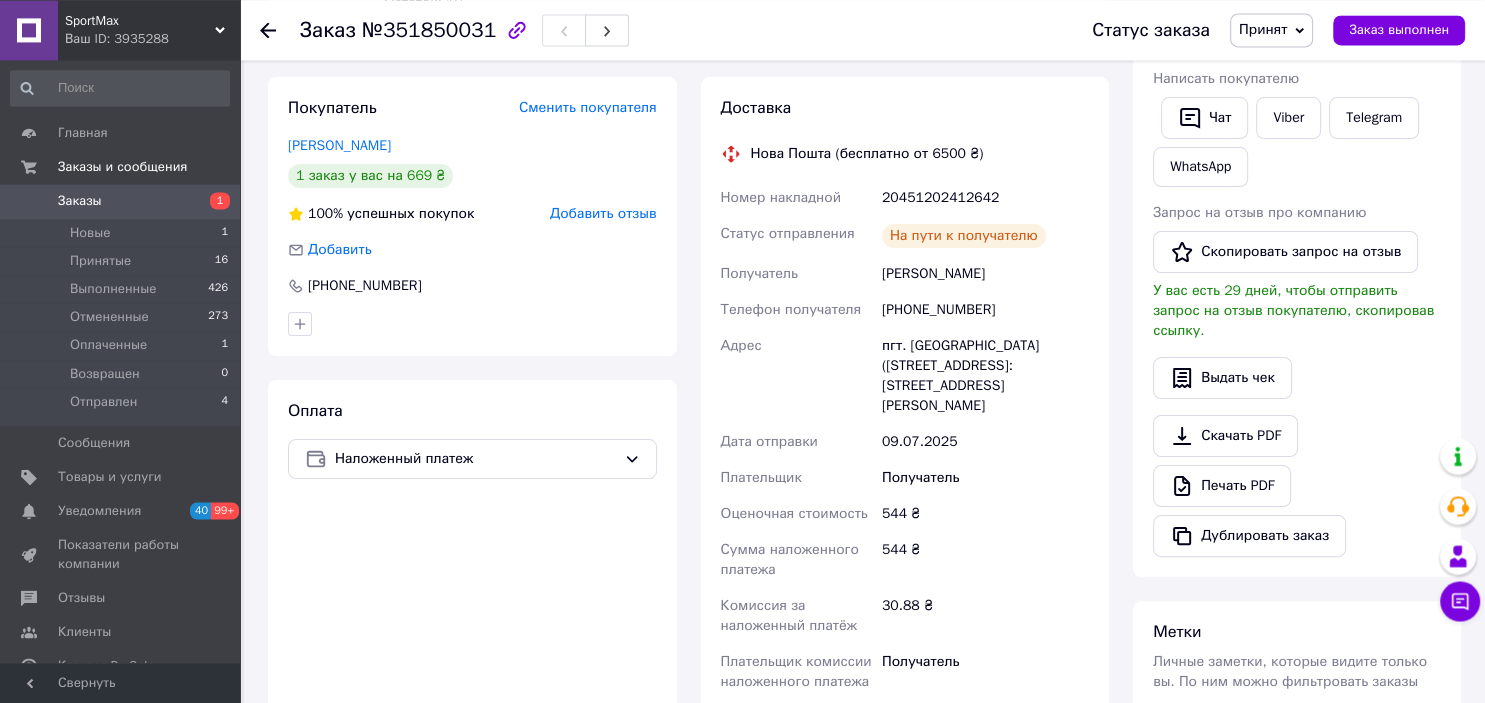 scroll, scrollTop: 556, scrollLeft: 0, axis: vertical 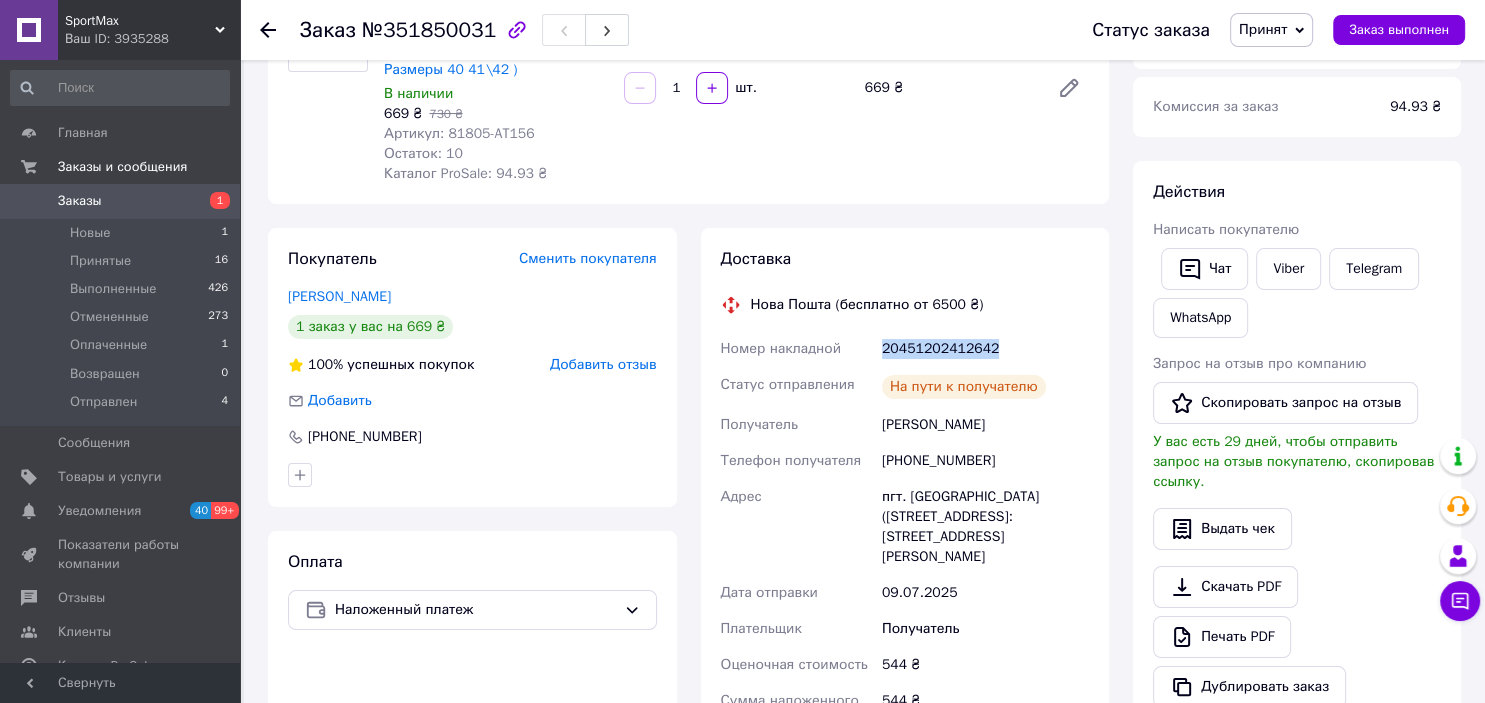 drag, startPoint x: 880, startPoint y: 350, endPoint x: 990, endPoint y: 356, distance: 110.16351 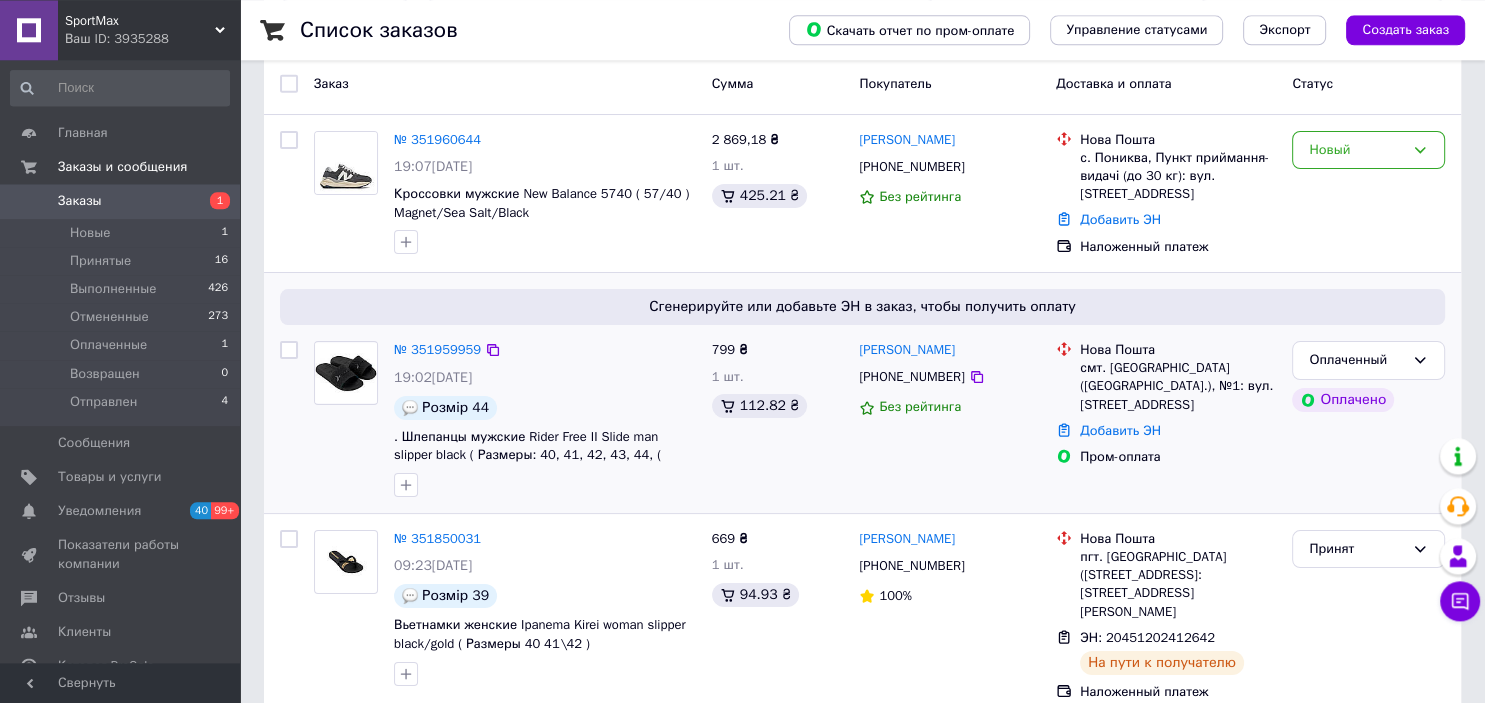 scroll, scrollTop: 105, scrollLeft: 0, axis: vertical 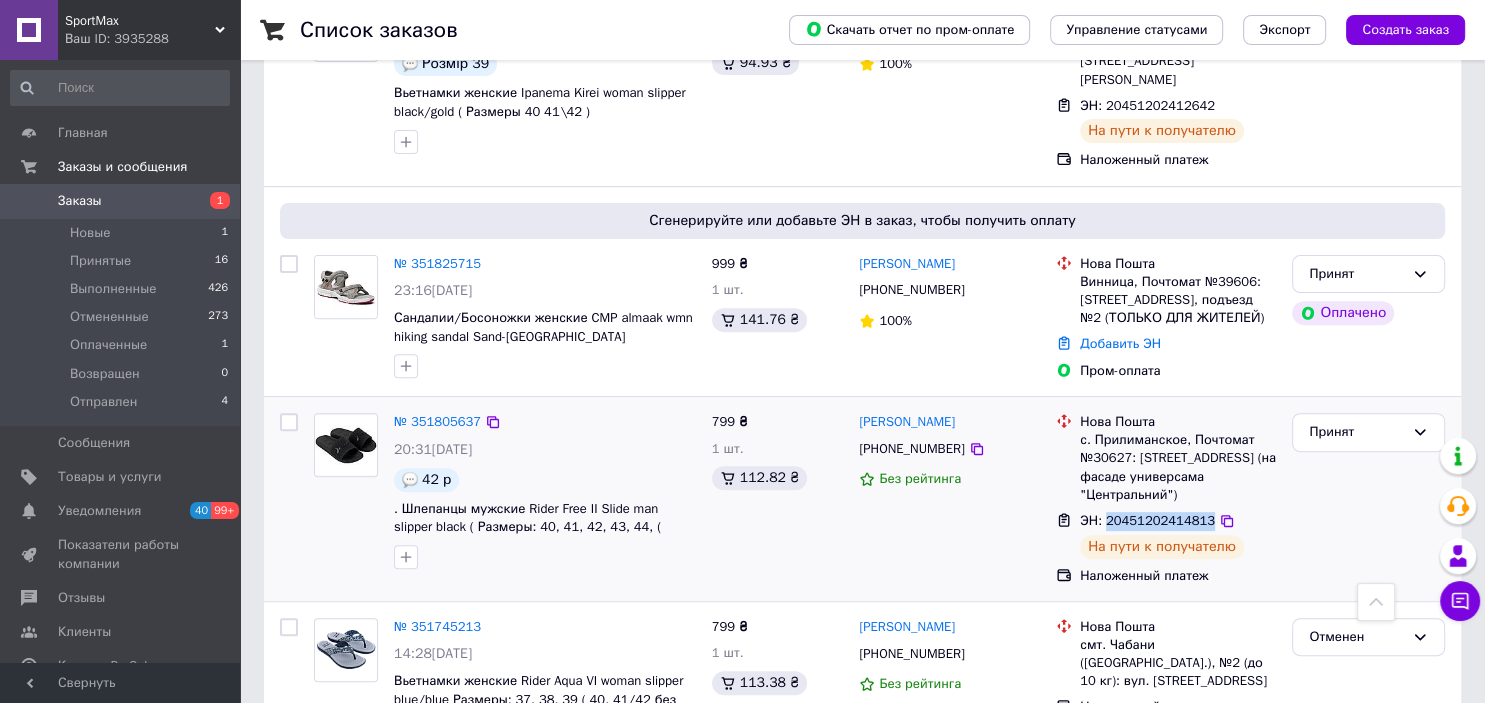 drag, startPoint x: 1106, startPoint y: 526, endPoint x: 1202, endPoint y: 518, distance: 96.332756 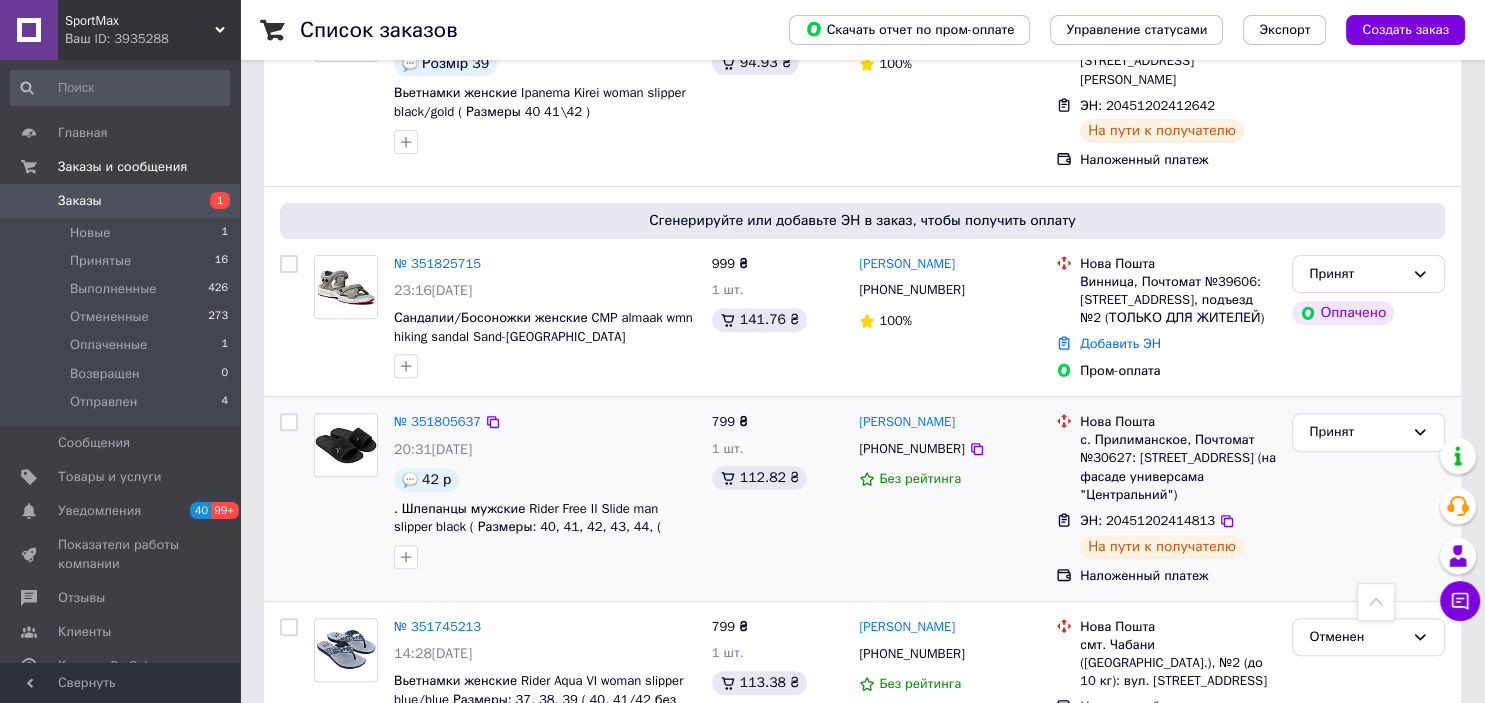 click on "№ 351805637" at bounding box center (437, 422) 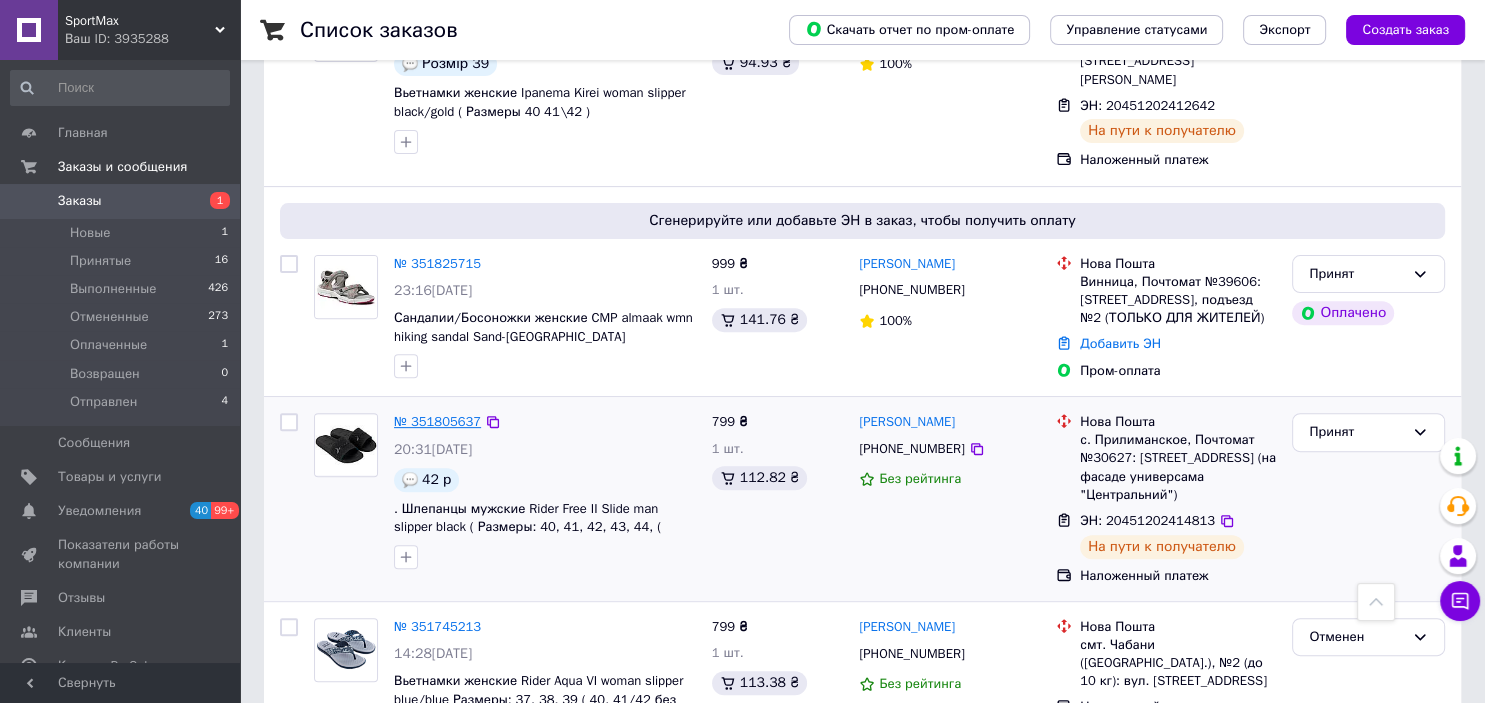click on "№ 351805637" at bounding box center [437, 421] 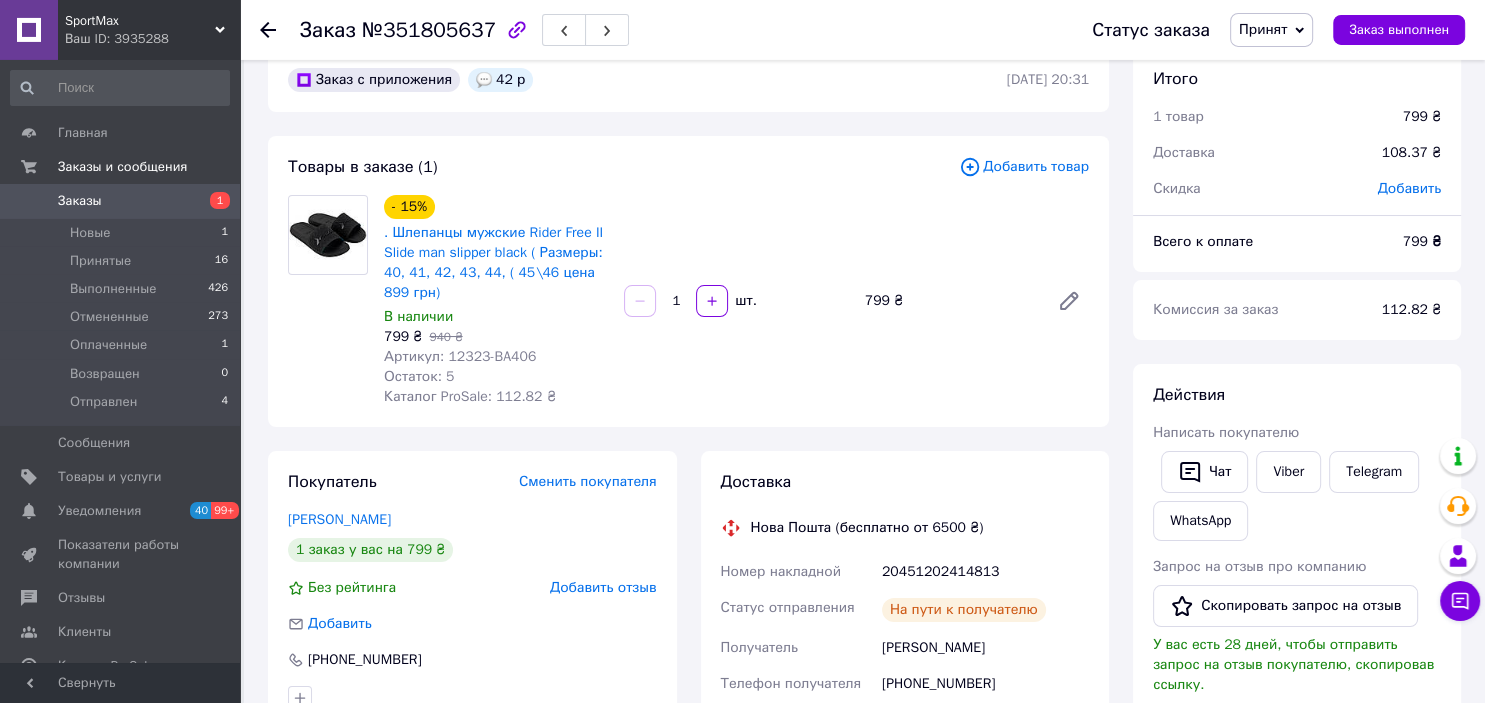 scroll, scrollTop: 0, scrollLeft: 0, axis: both 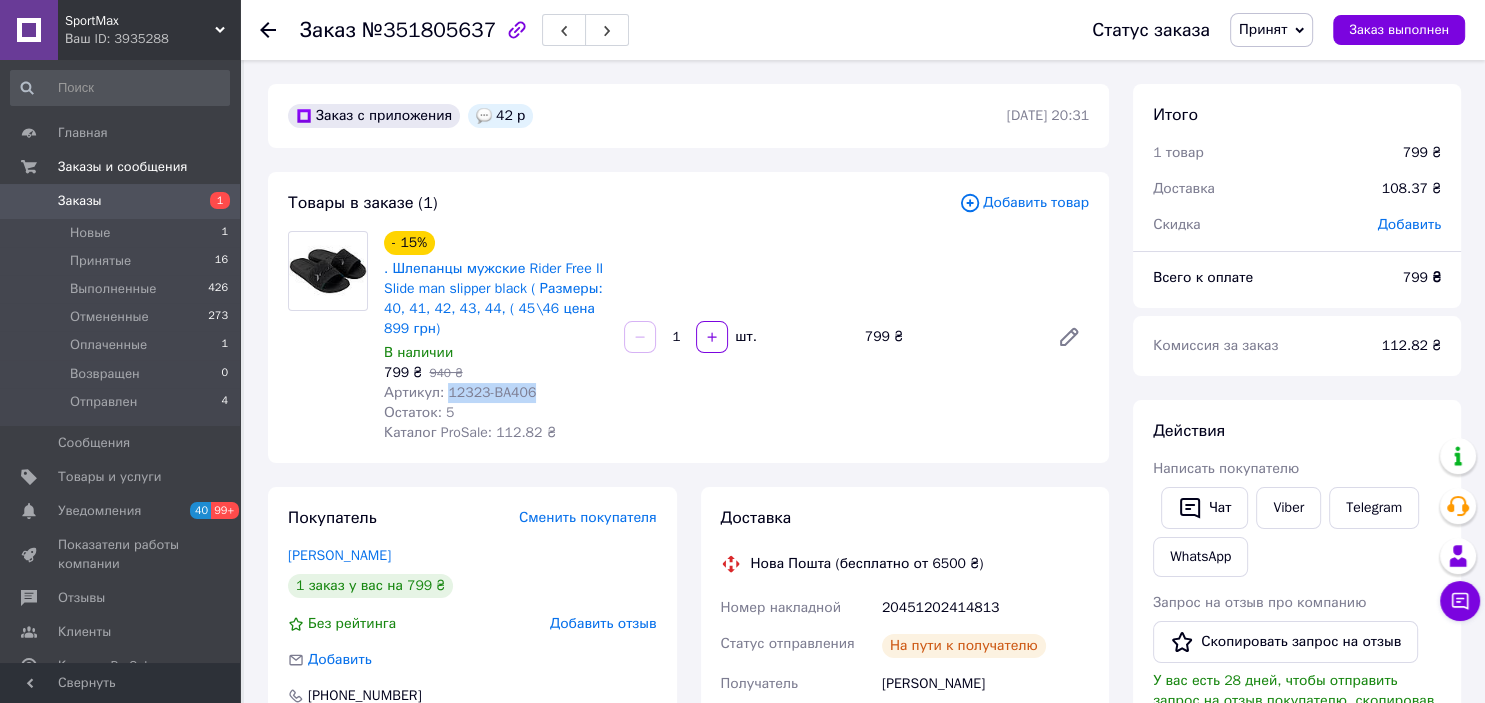 drag, startPoint x: 446, startPoint y: 393, endPoint x: 548, endPoint y: 401, distance: 102.31325 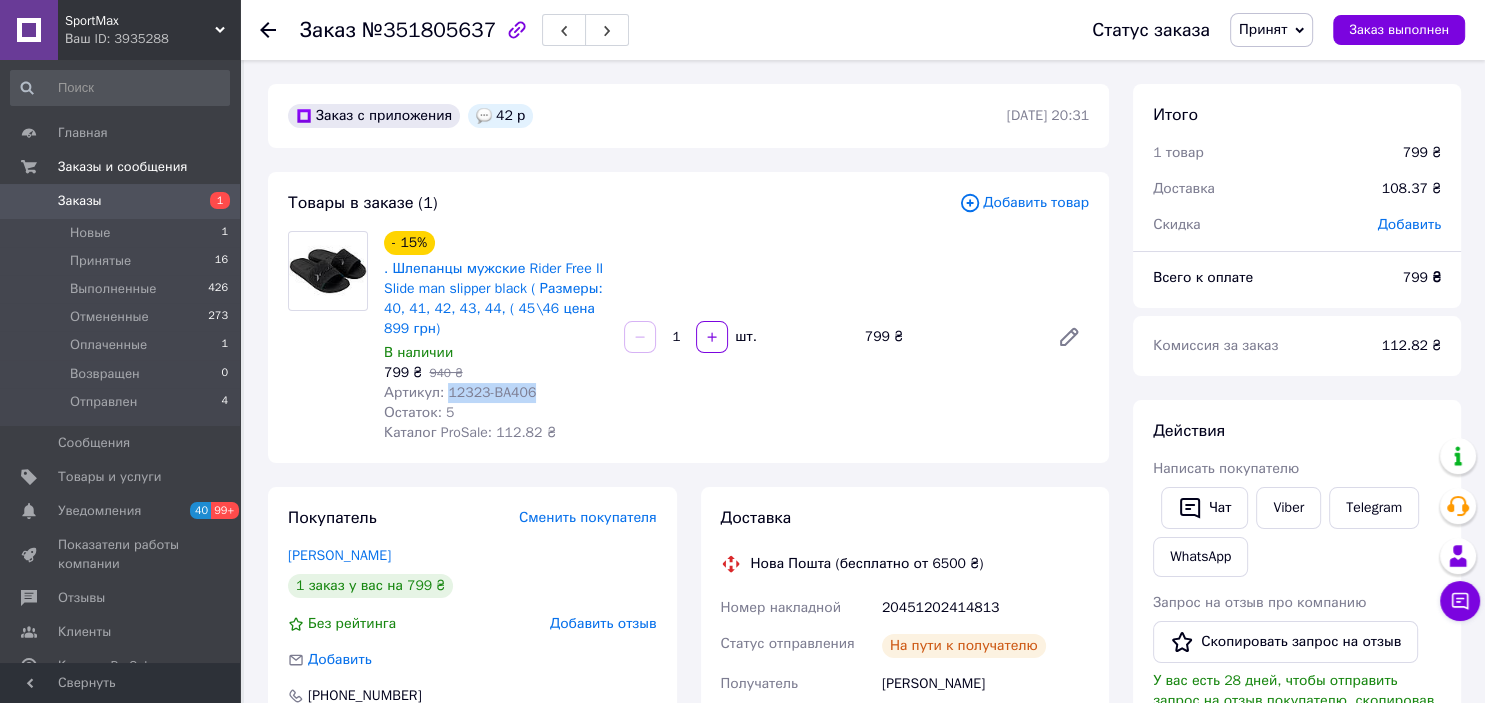copy on "12323-BA406" 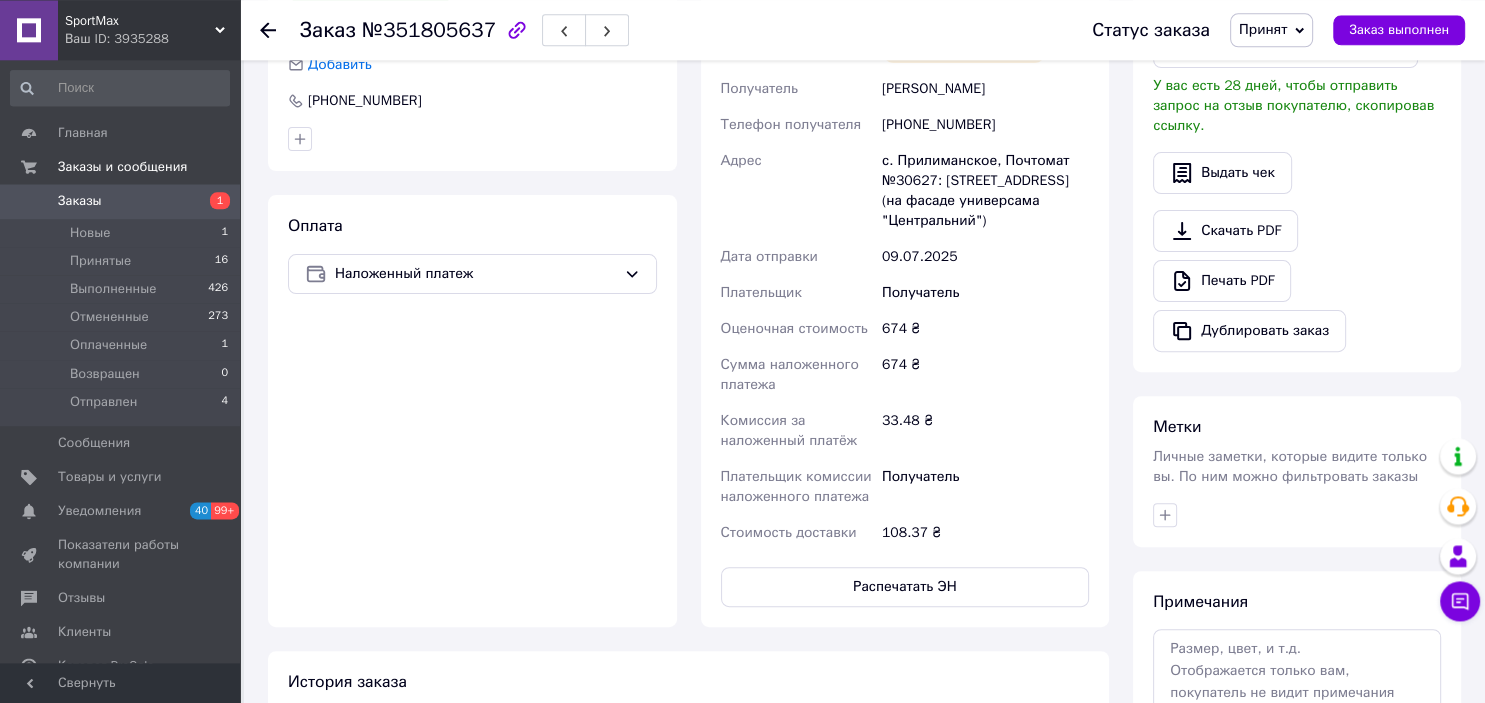 scroll, scrollTop: 633, scrollLeft: 0, axis: vertical 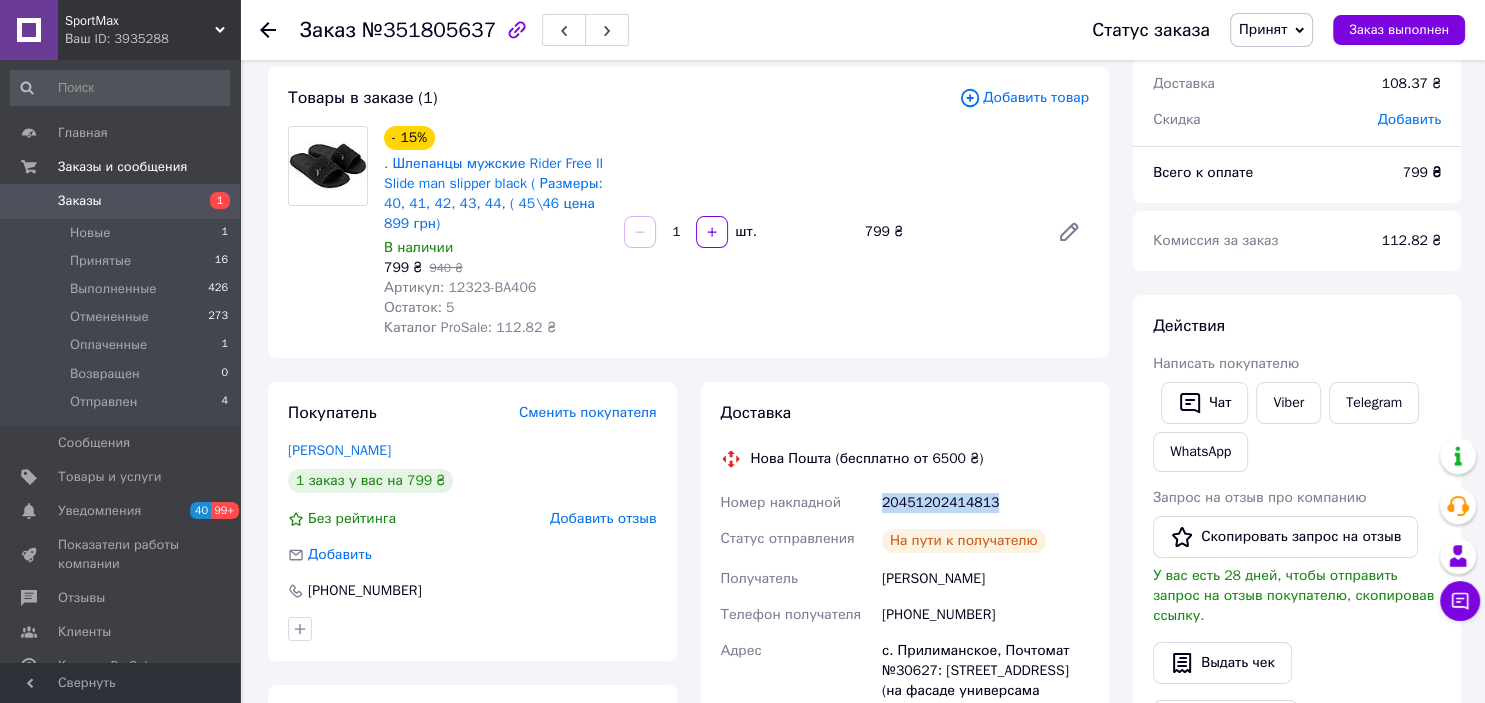 drag, startPoint x: 893, startPoint y: 502, endPoint x: 1012, endPoint y: 502, distance: 119 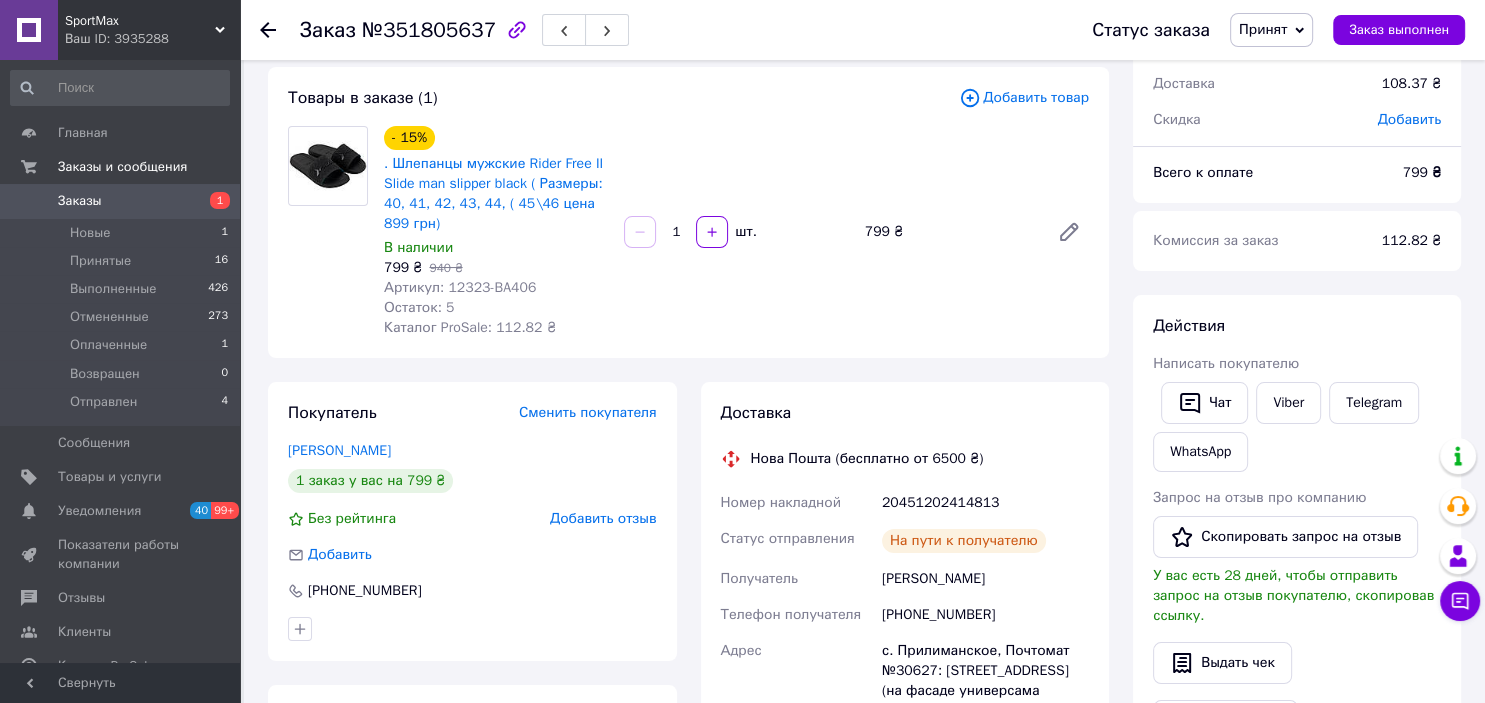 click on "20451202414813" at bounding box center [985, 503] 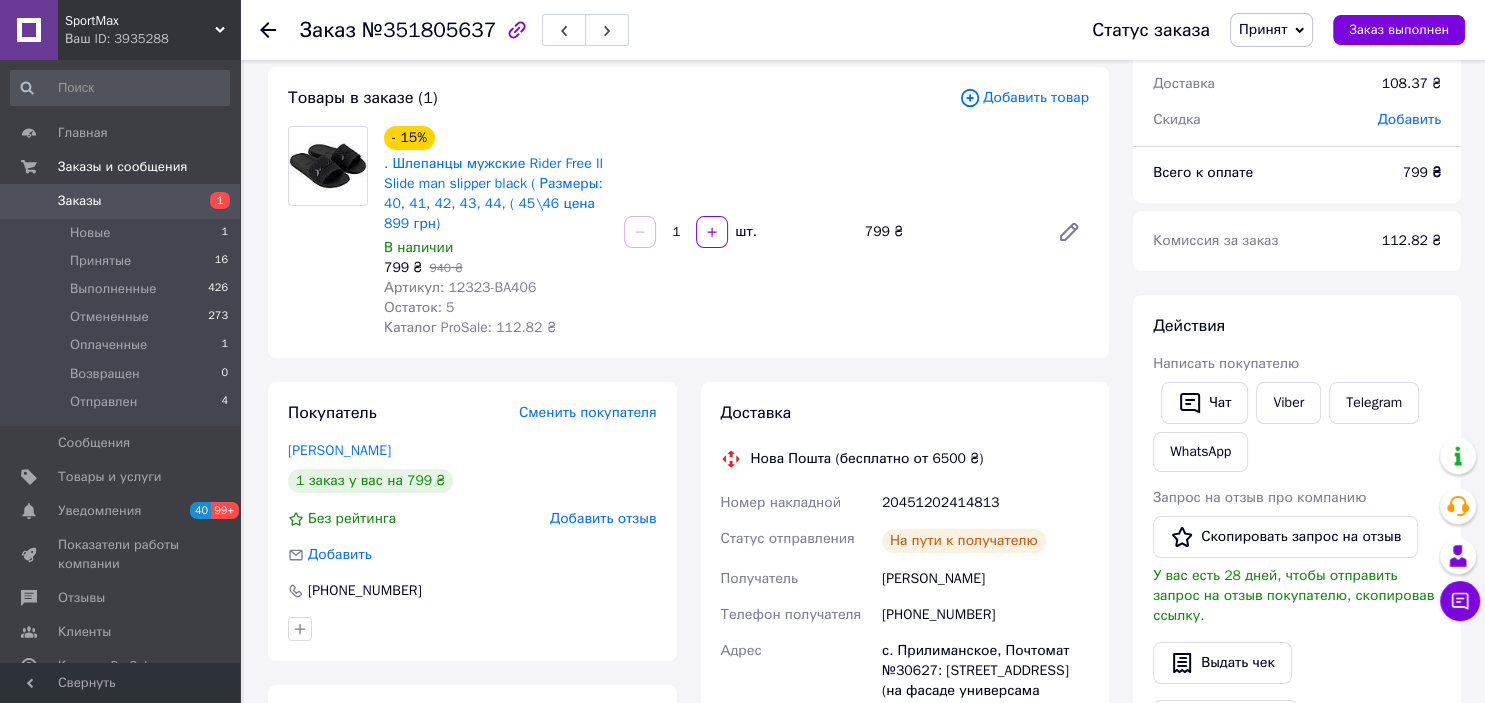 scroll, scrollTop: 0, scrollLeft: 0, axis: both 